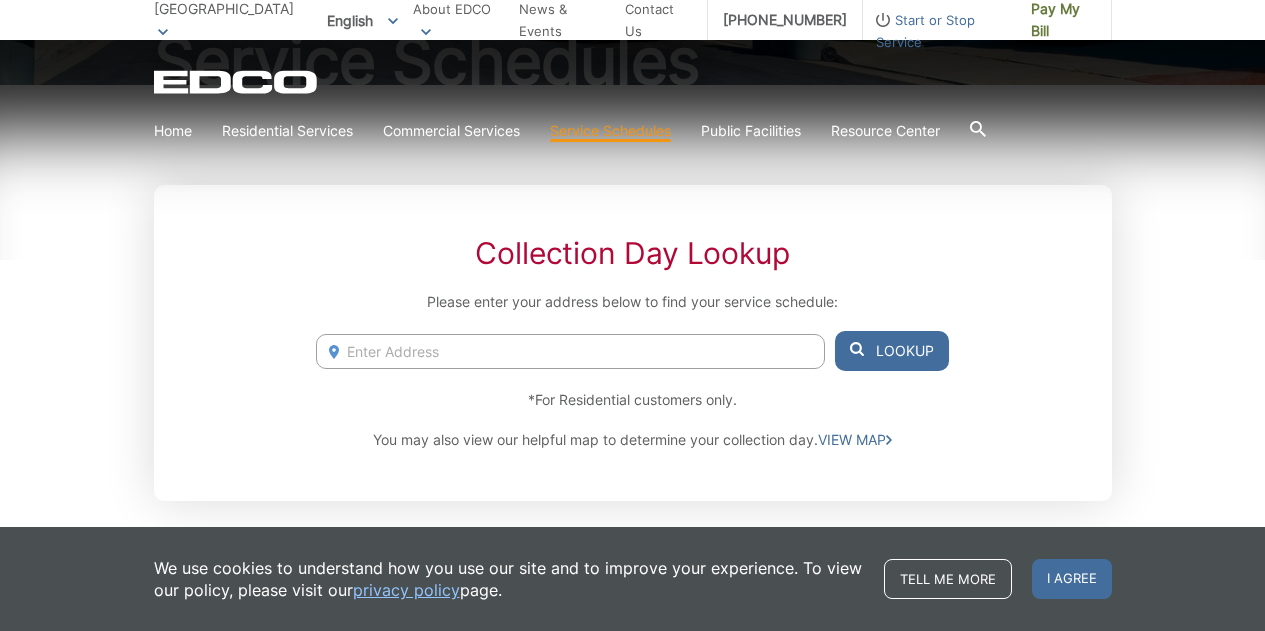 scroll, scrollTop: 270, scrollLeft: 0, axis: vertical 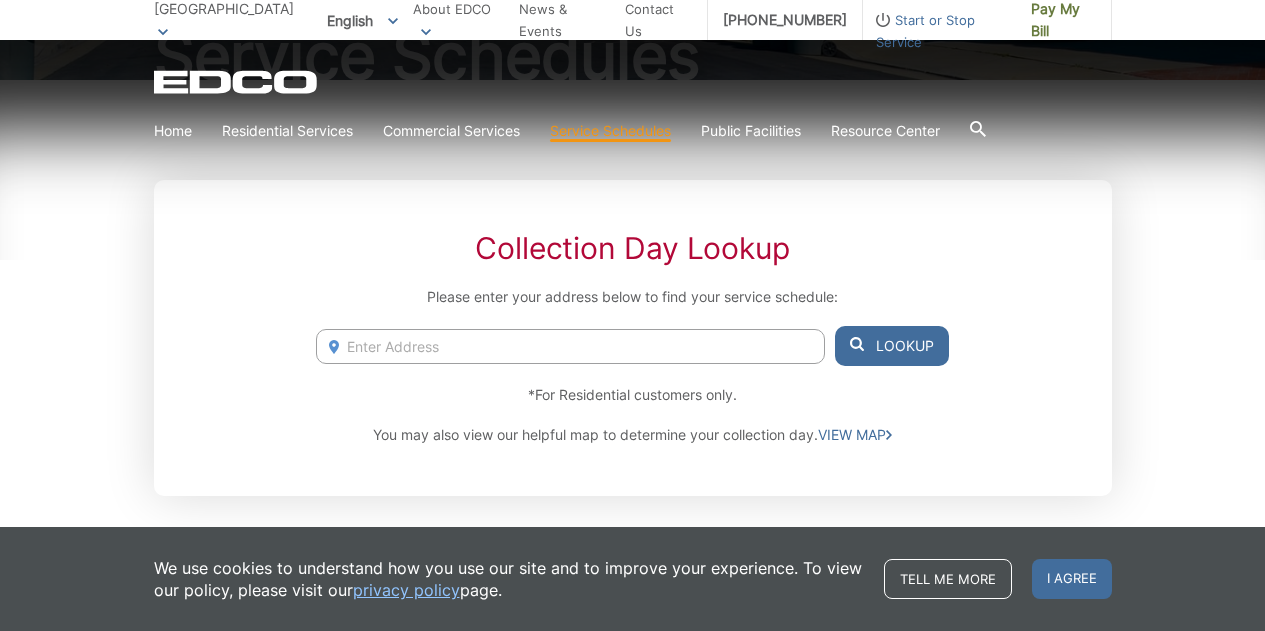click at bounding box center [570, 346] 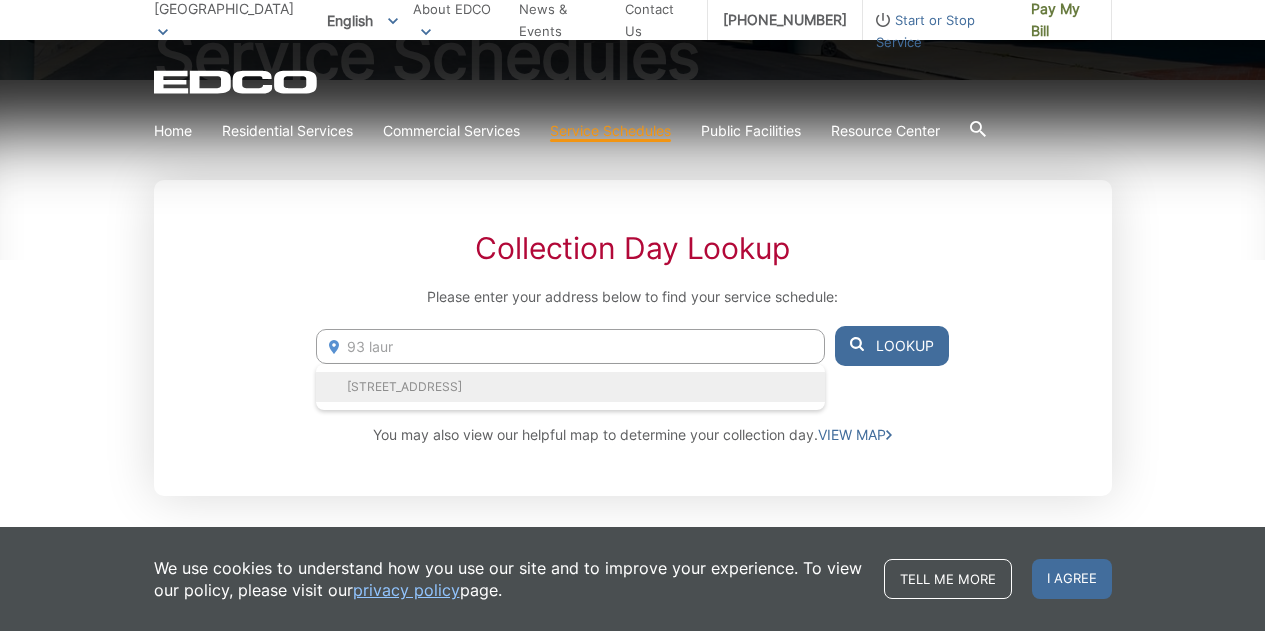 click on "93 Laurel Dr, Rancho Palos Verdes, CA, 90275" at bounding box center (570, 387) 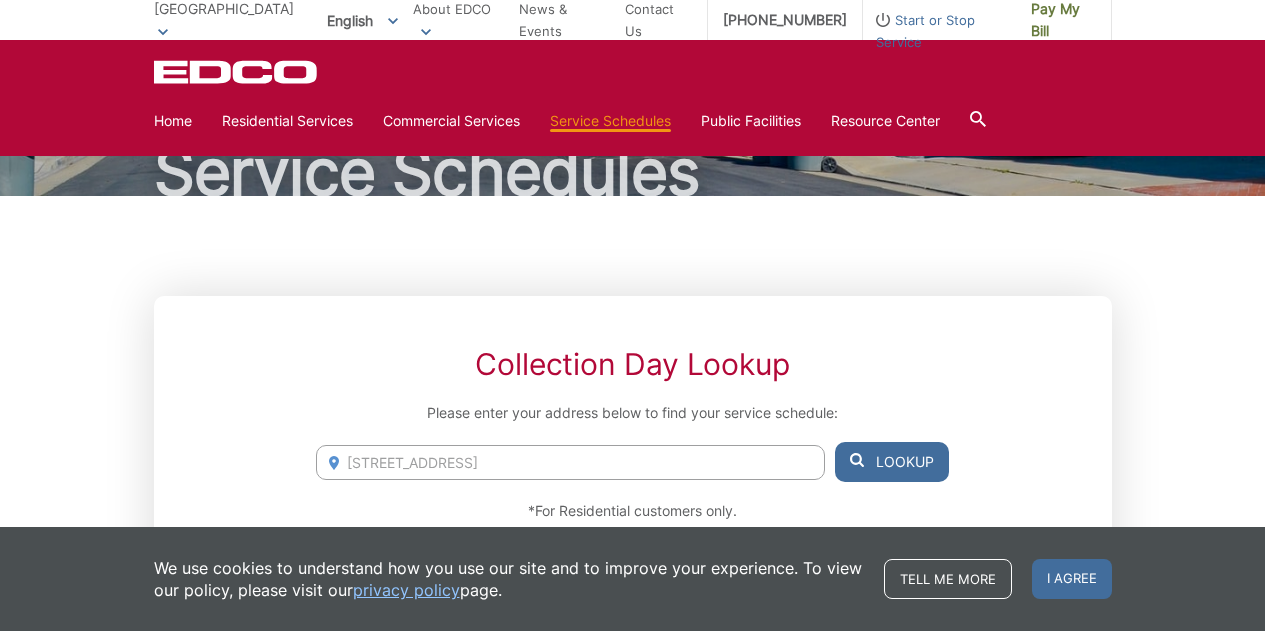 scroll, scrollTop: 0, scrollLeft: 0, axis: both 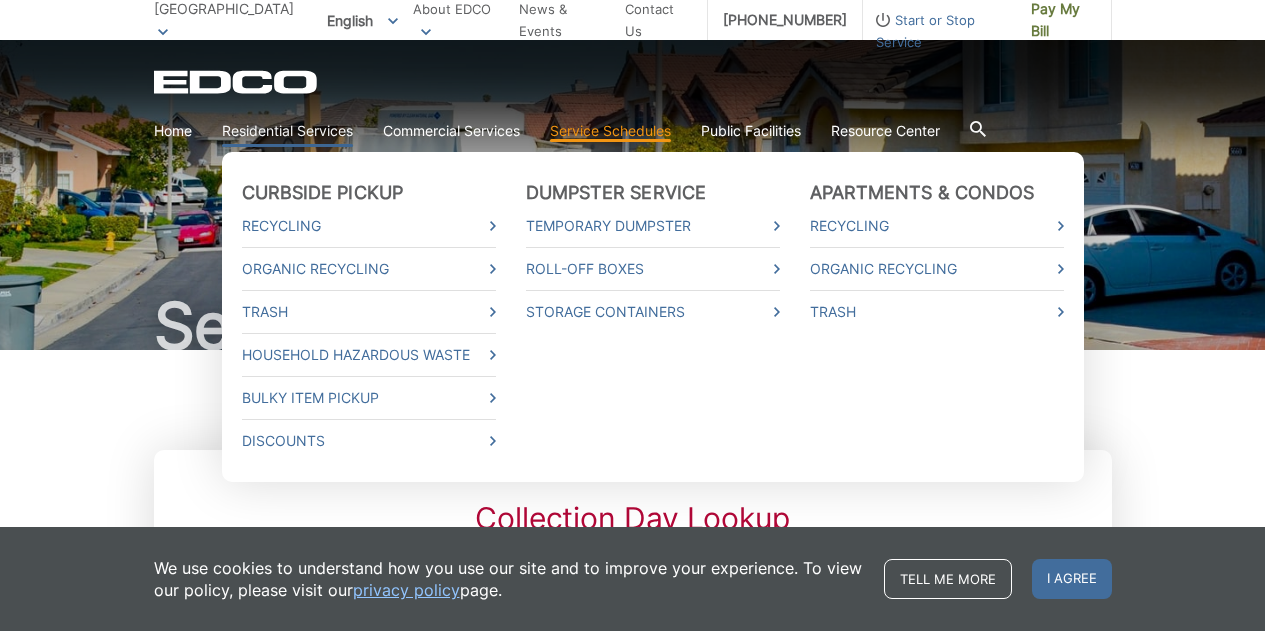 click on "Residential Services" at bounding box center (287, 131) 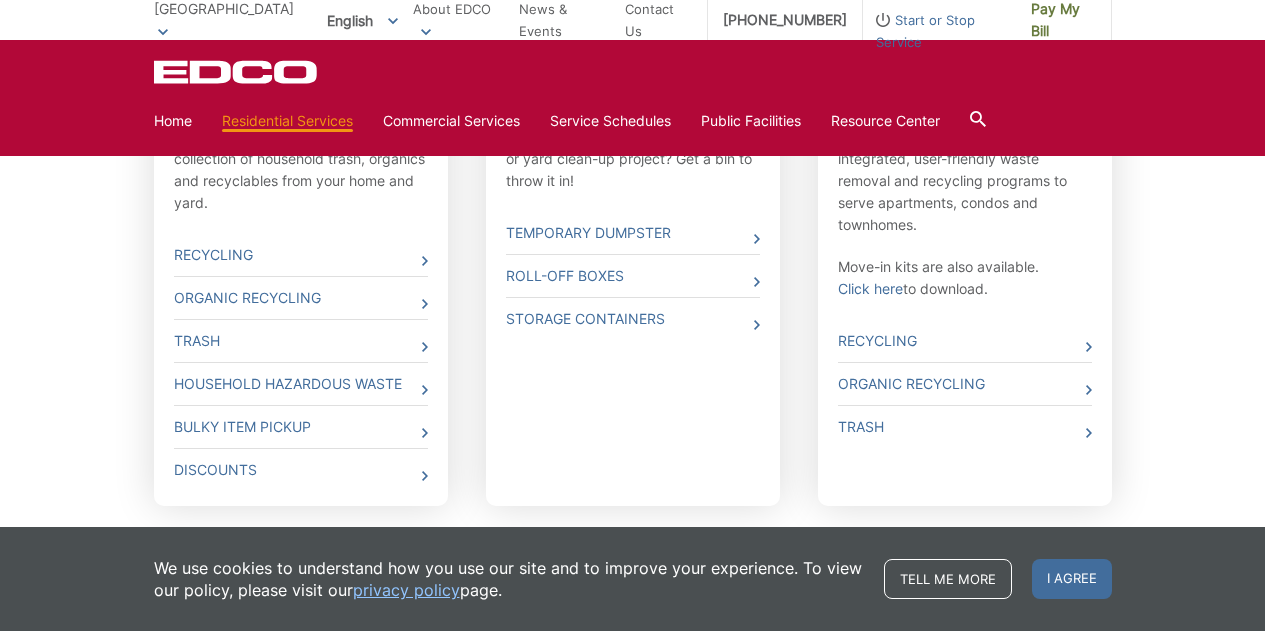 scroll, scrollTop: 860, scrollLeft: 0, axis: vertical 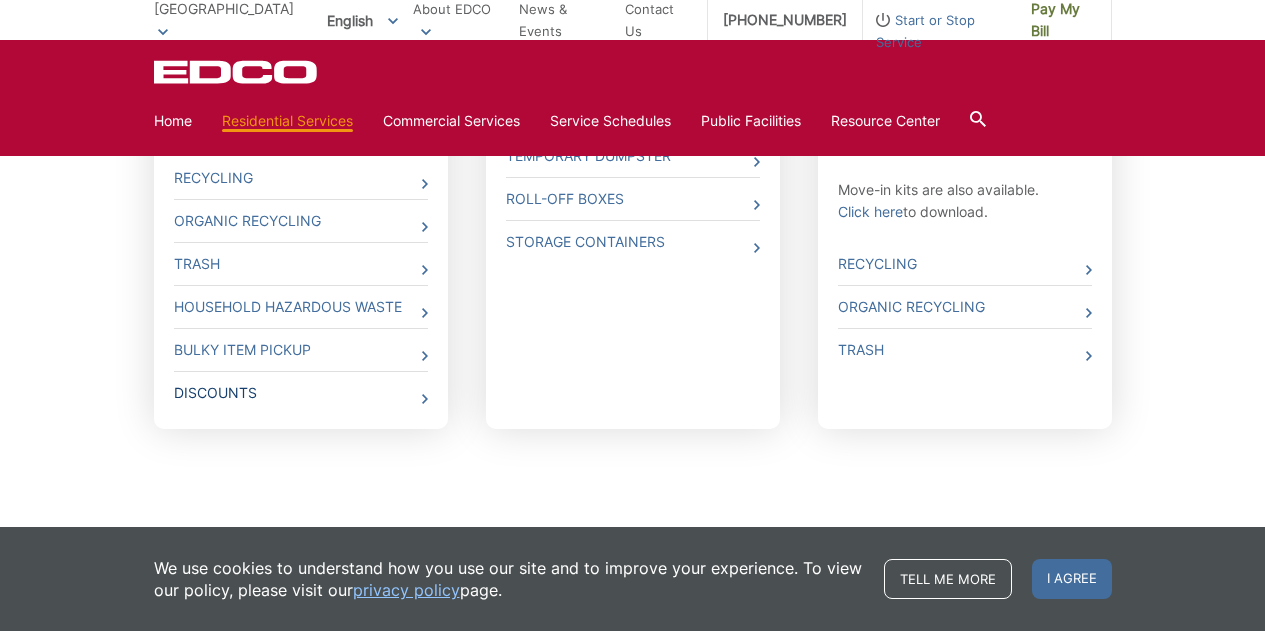 click on "Discounts" at bounding box center (301, 393) 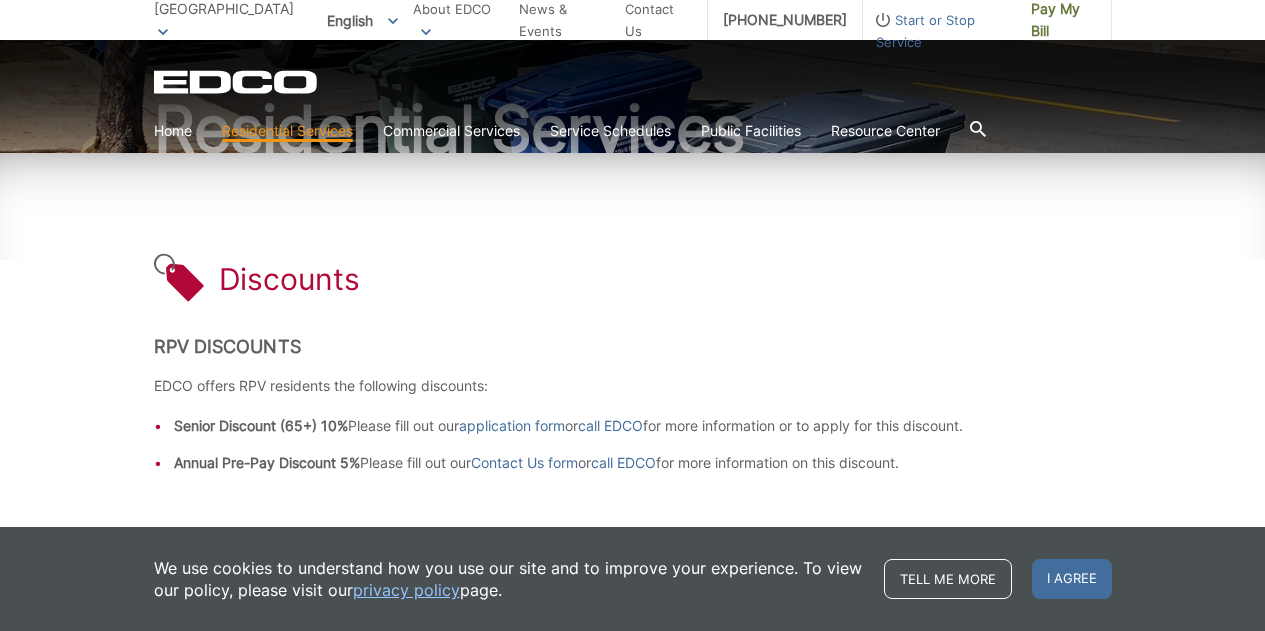 scroll, scrollTop: 196, scrollLeft: 0, axis: vertical 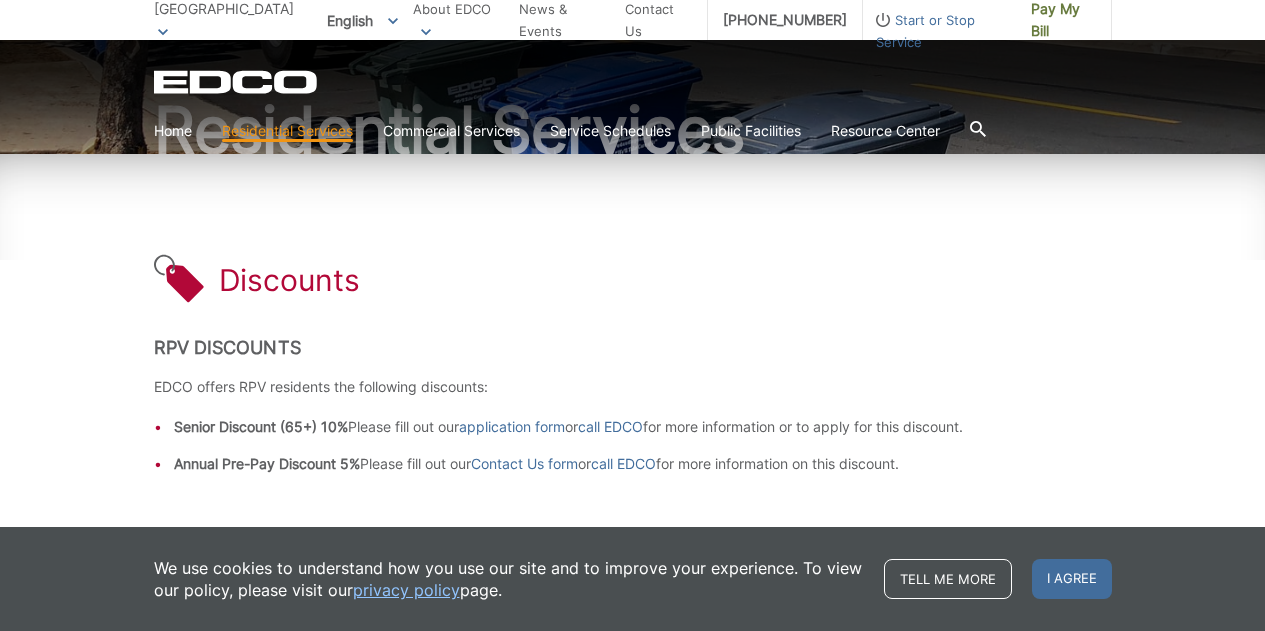 click on "RPV Discounts" at bounding box center (633, 348) 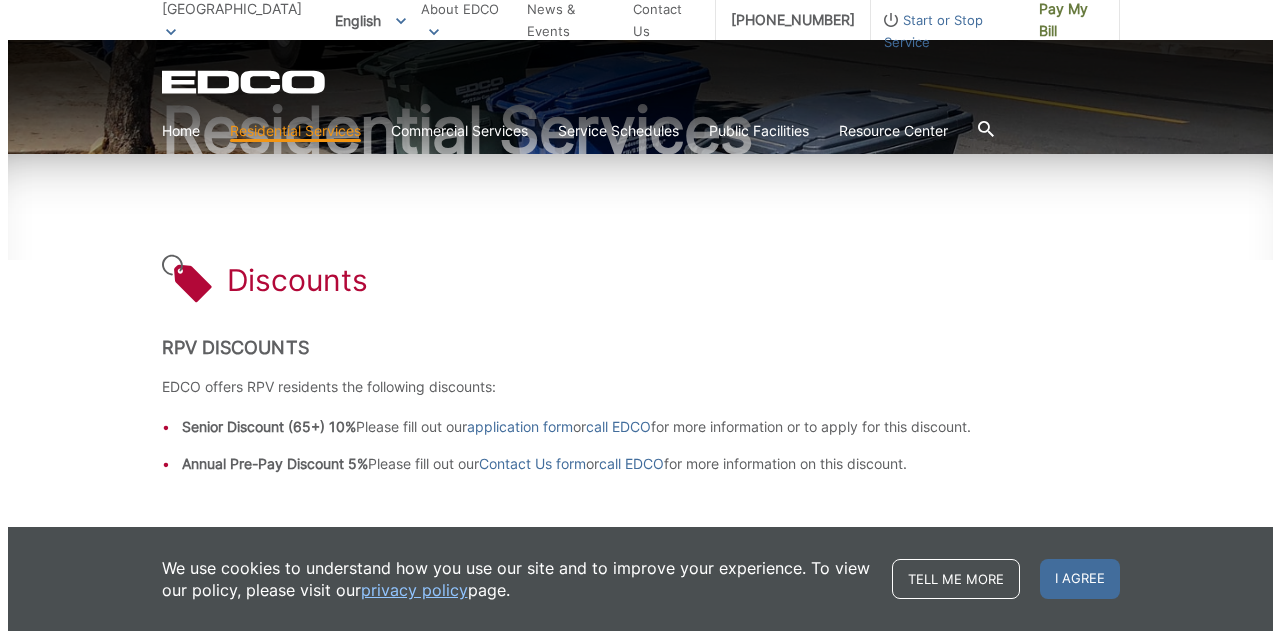 scroll, scrollTop: 0, scrollLeft: 0, axis: both 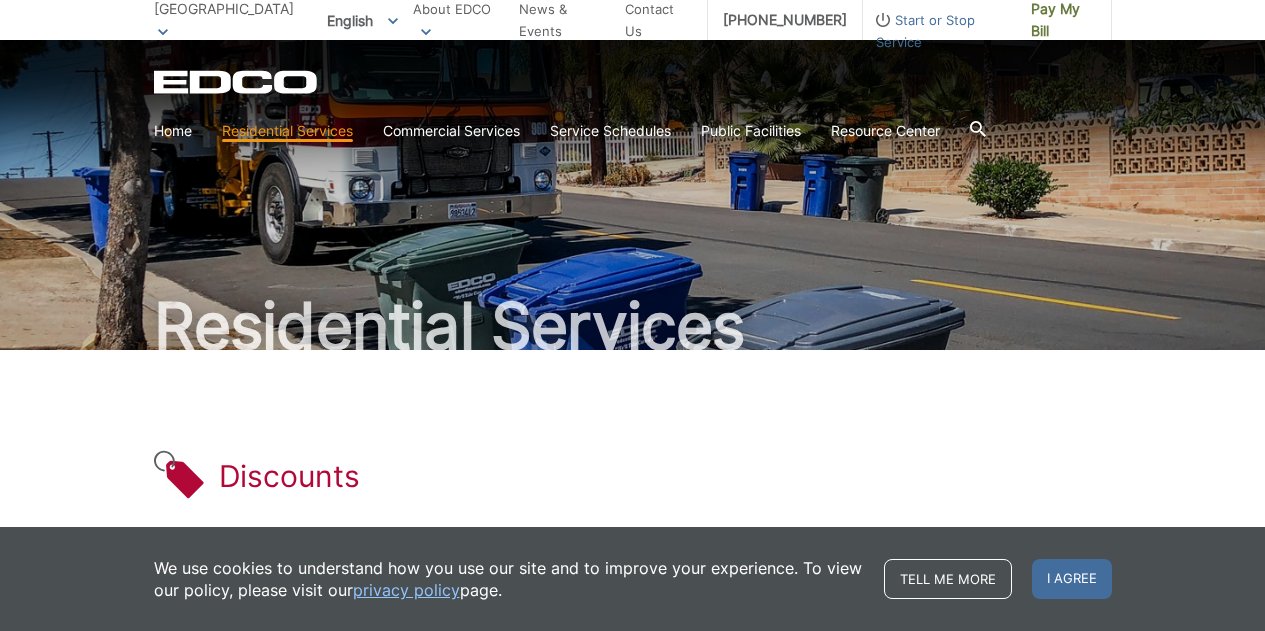click on "[GEOGRAPHIC_DATA]" at bounding box center (224, 8) 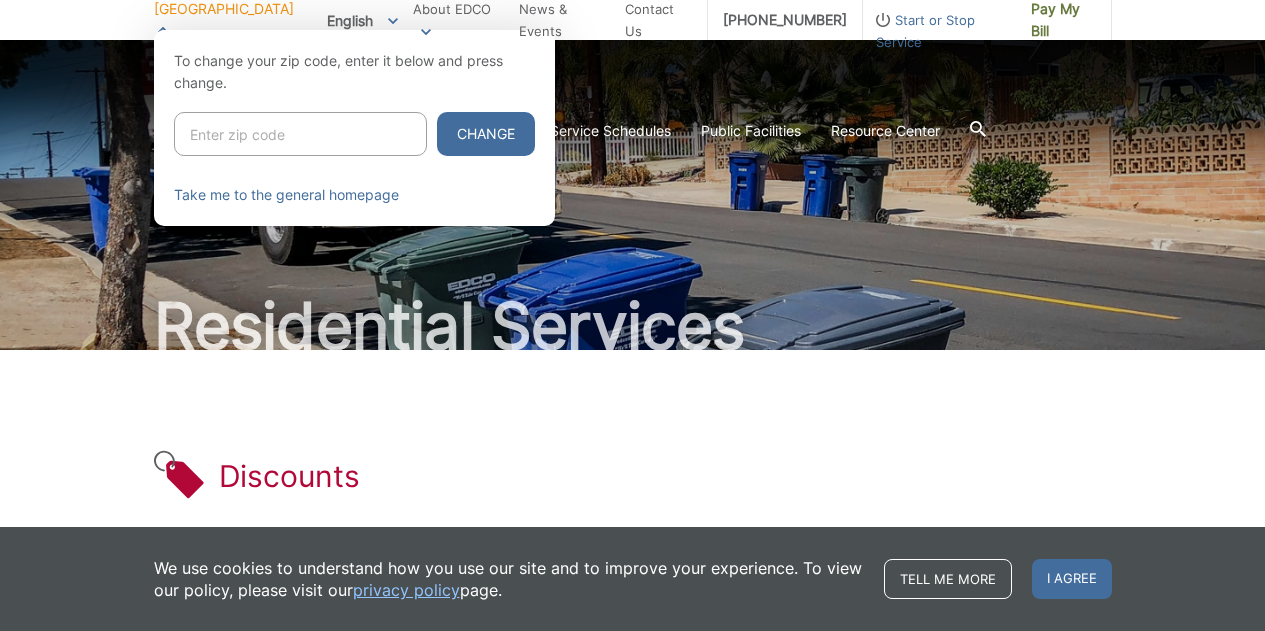click on "Start or Stop Service" at bounding box center [939, 31] 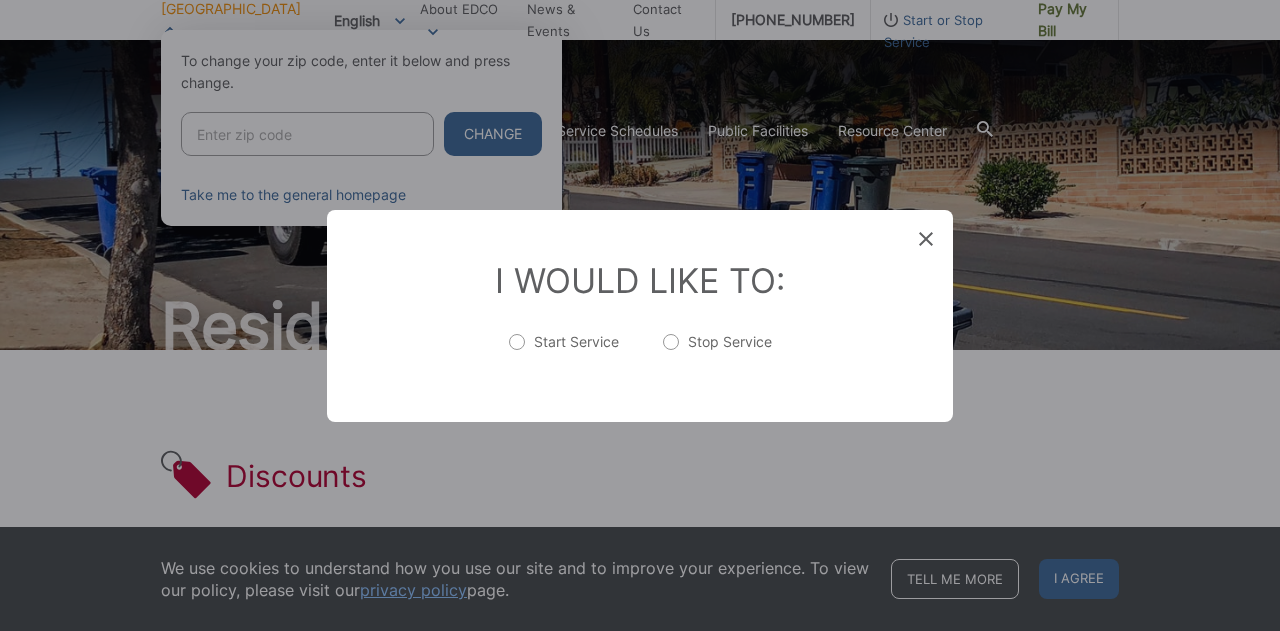 click on "Entry Status None In Progress Completed None None In Progress Completed
I Would Like To:
Start Service
Stop Service
Please complete the form below, then follow the instructions that follow.
Your Location: * Select your location Alpine Bonita Bonsall Borrego Springs Boulevard Buena Park Campo Coronado Corporate Del Mar Descanso Dulzura City of El Cajon El Cajon County El Segundo Encinitas Escondido Escondido County Fallbrook Guatay Imperial Beach Jacumba Jamul Julian La Mesa City La Mesa County La Mirada La Palma Lakeside Lakewood Lemon Grove Lincoln Acres Long Beach National City Pala Pauma Valley Pine Valley Potrero Poway Rainbow Ramona Rancho Palos Verdes Rancho Santa Fe San Diego San Marcos San Marcos County Signal Hill Solana Beach Spring Valley Tecate Torrance Valley Center City of Vista Vista County Rancho Palos Verdes Select your location Alpine Bonita Bonsall Campo *" at bounding box center (640, 315) 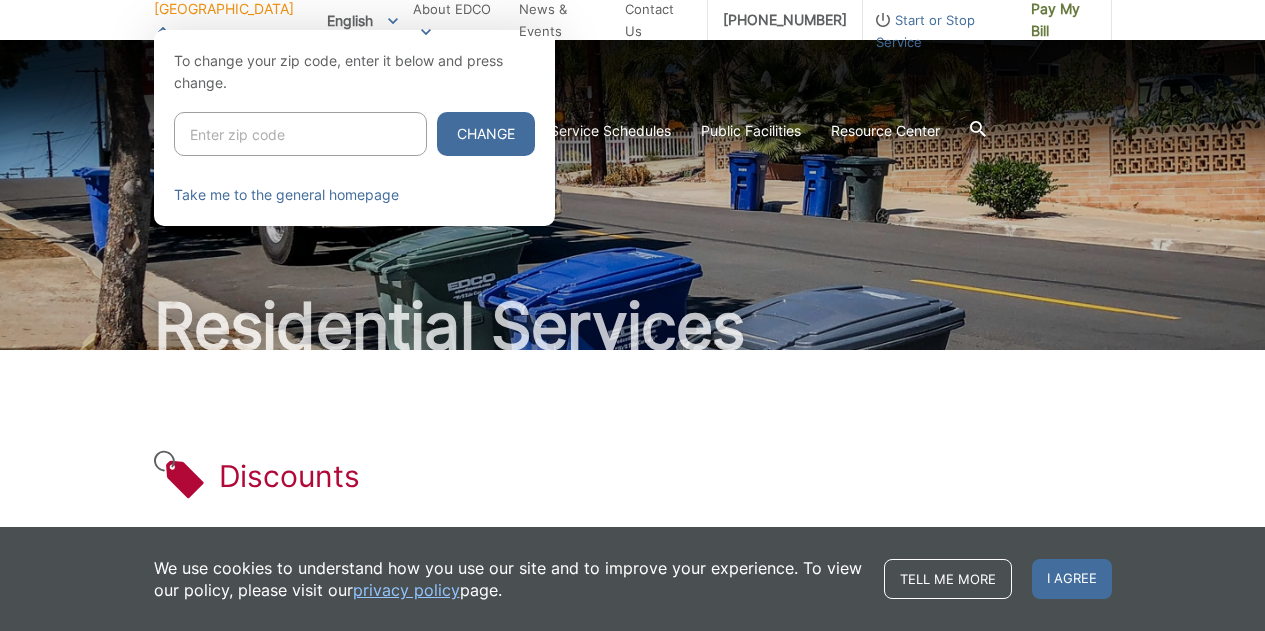 click on "Start or Stop Service" at bounding box center (939, 31) 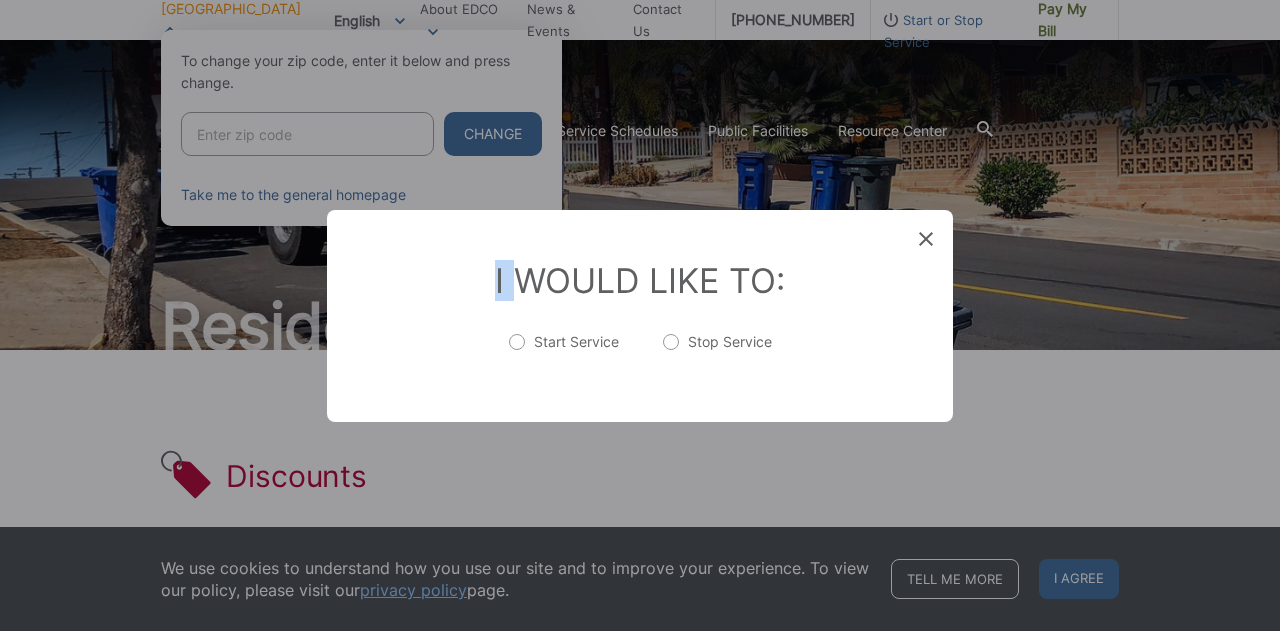 click on "Entry Status None In Progress Completed None None In Progress Completed
I Would Like To:
Start Service
Stop Service
Please complete the form below, then follow the instructions that follow.
Your Location: * Select your location Alpine Bonita Bonsall Borrego Springs Boulevard Buena Park Campo Coronado Corporate Del Mar Descanso Dulzura City of El Cajon El Cajon County El Segundo Encinitas Escondido Escondido County Fallbrook Guatay Imperial Beach Jacumba Jamul Julian La Mesa City La Mesa County La Mirada La Palma Lakeside Lakewood Lemon Grove Lincoln Acres Long Beach National City Pala Pauma Valley Pine Valley Potrero Poway Rainbow Ramona Rancho Palos Verdes Rancho Santa Fe San Diego San Marcos San Marcos County Signal Hill Solana Beach Spring Valley Tecate Torrance Valley Center City of Vista Vista County Rancho Palos Verdes Select your location Alpine Bonita Bonsall Campo *" at bounding box center [640, 315] 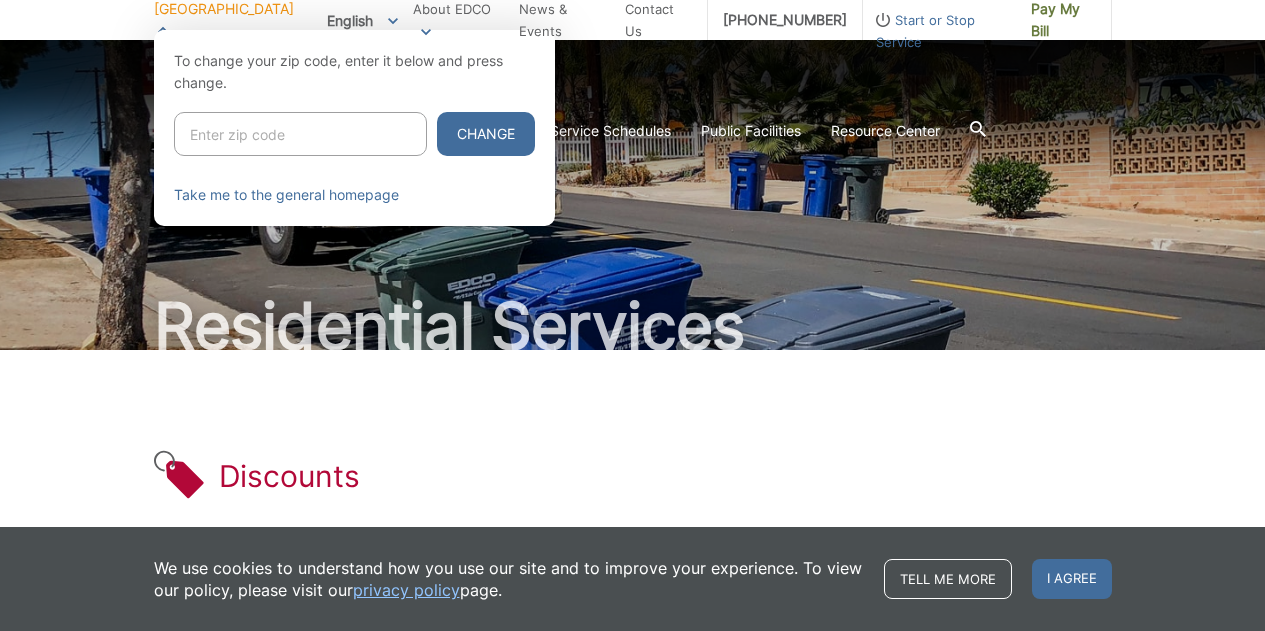 click on "Start or Stop Service" at bounding box center [939, 31] 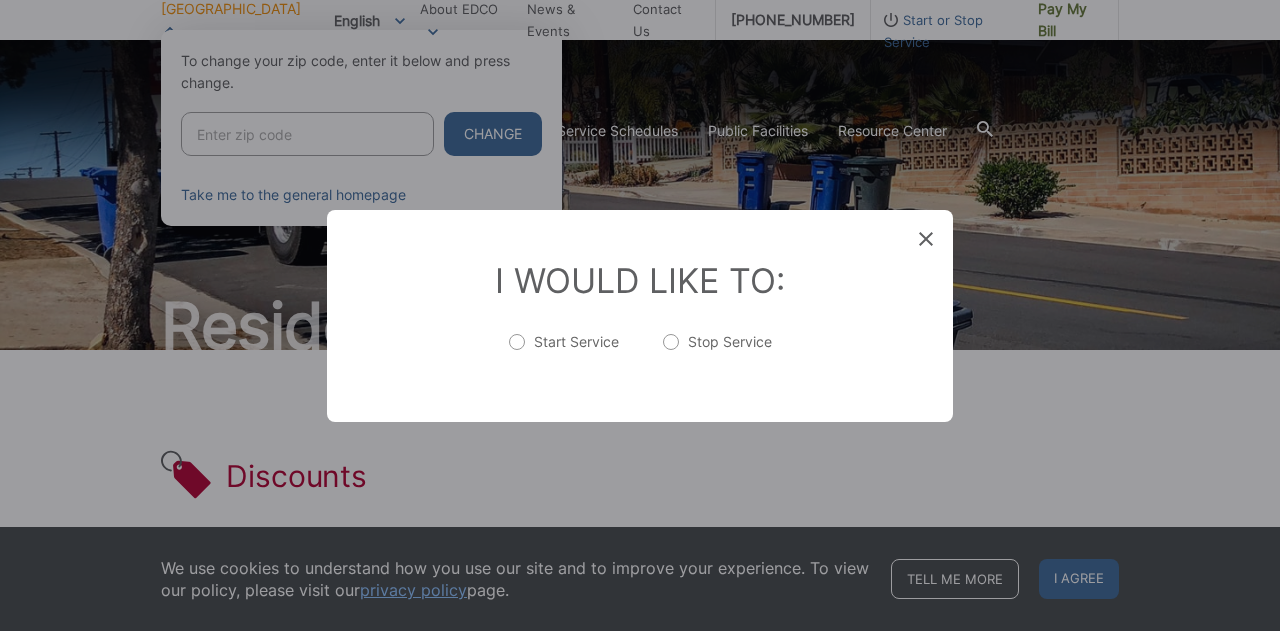 click on "Start Service" at bounding box center [564, 352] 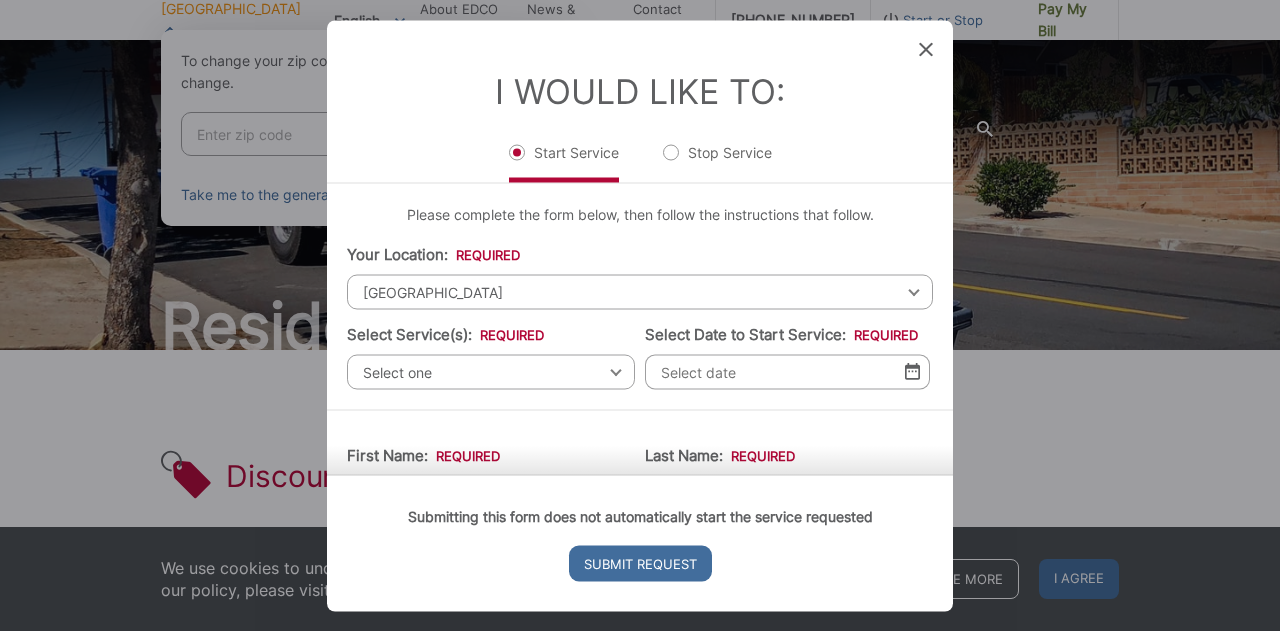 click on "Select one" at bounding box center (491, 371) 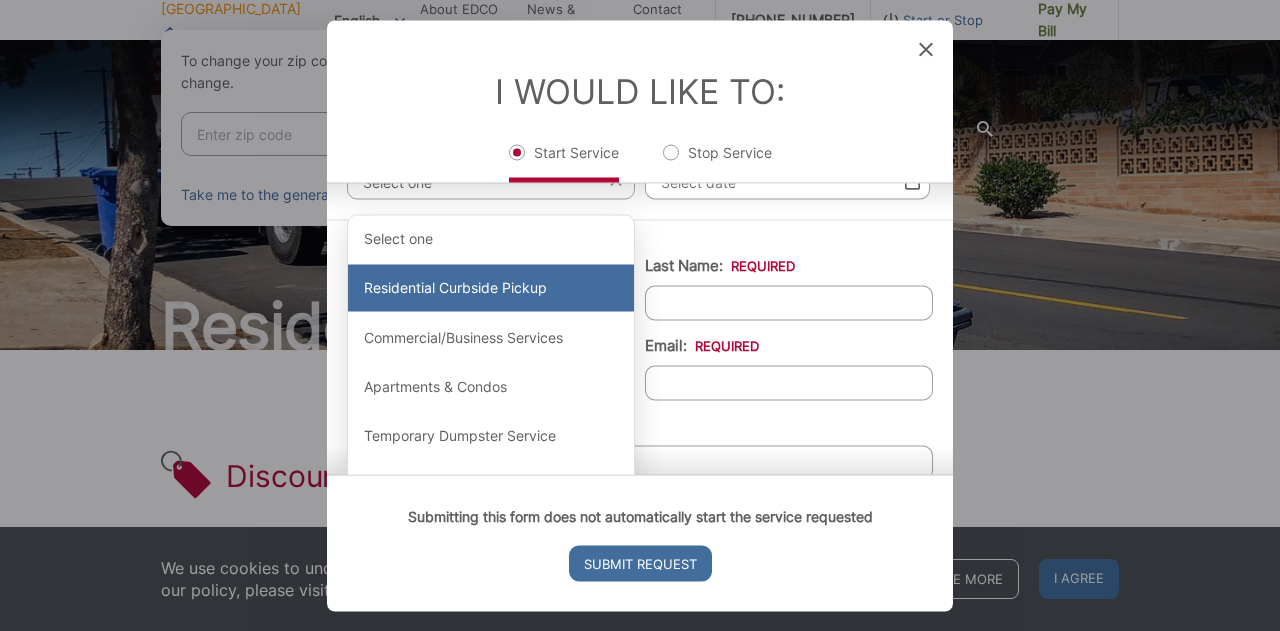 scroll, scrollTop: 178, scrollLeft: 0, axis: vertical 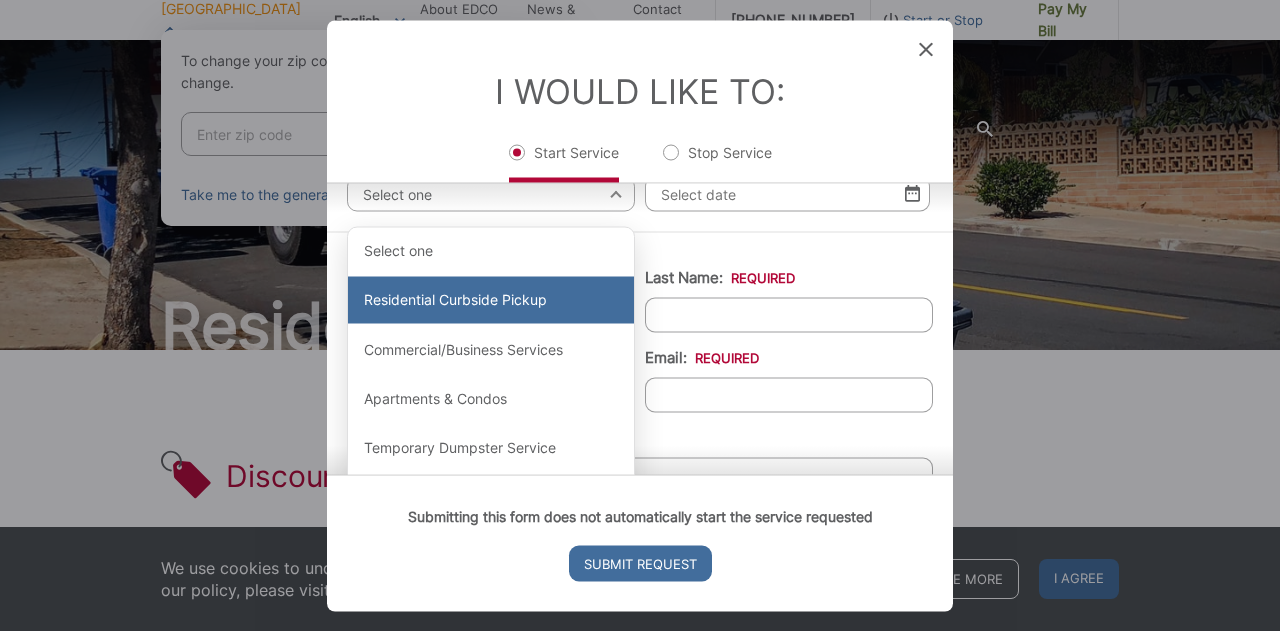 click on "Residential Curbside Pickup" at bounding box center (491, 300) 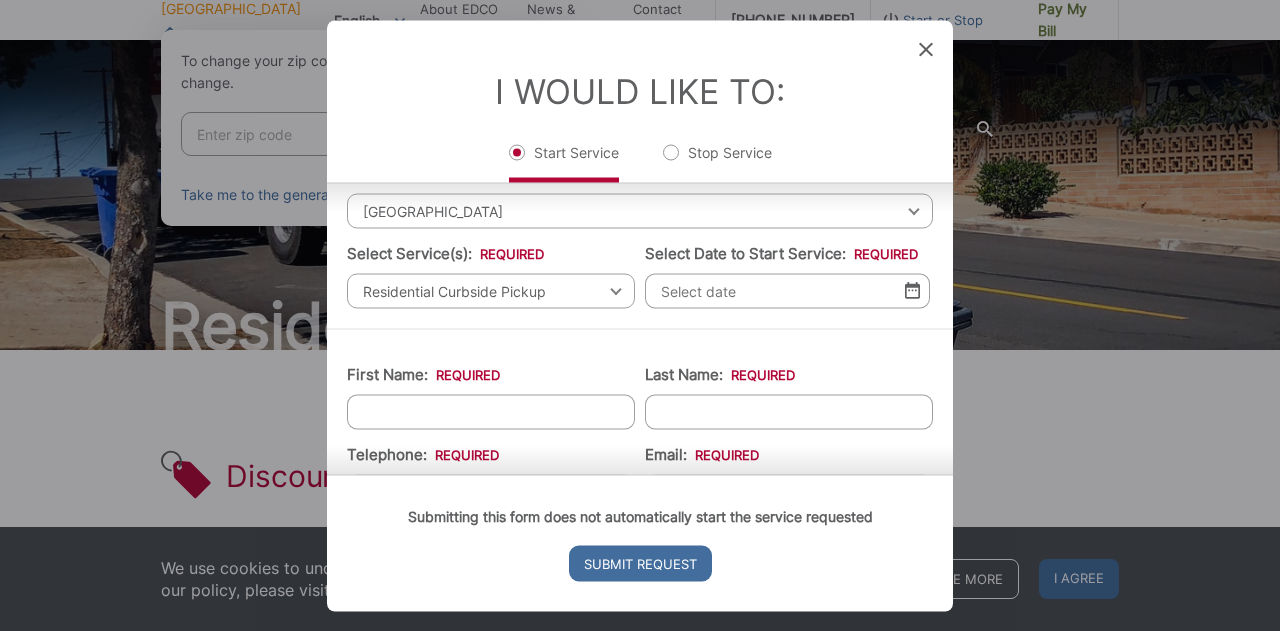 scroll, scrollTop: 79, scrollLeft: 0, axis: vertical 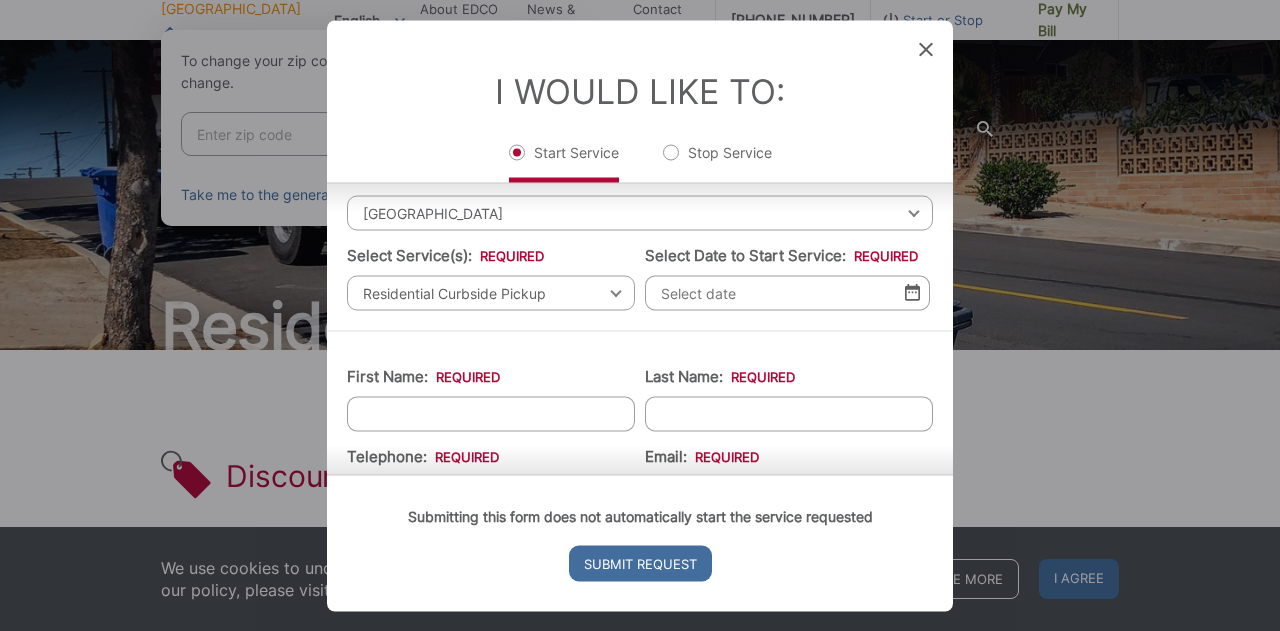 click at bounding box center [912, 292] 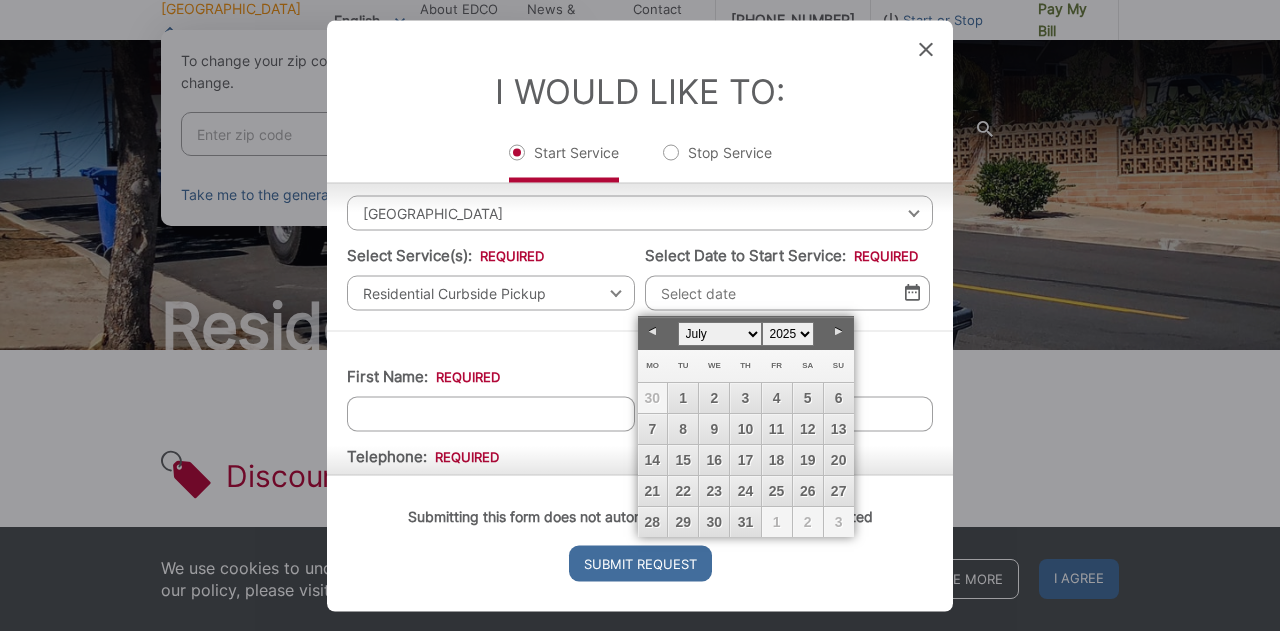 click on "Next" at bounding box center (839, 332) 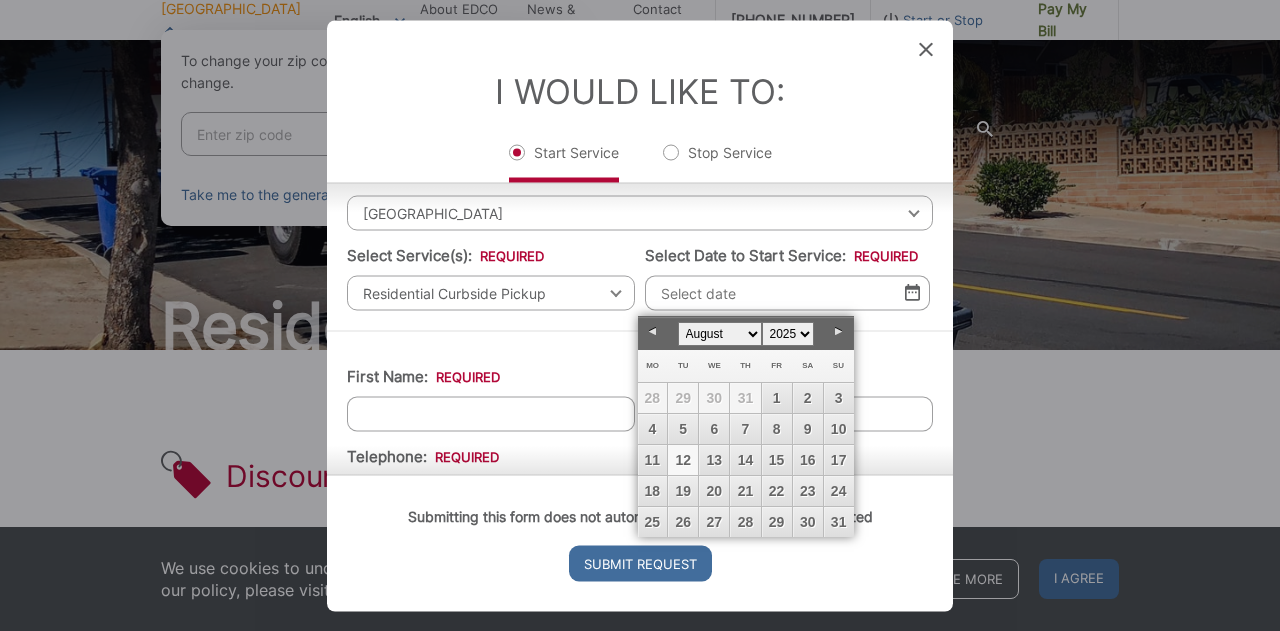 click on "12" at bounding box center [683, 460] 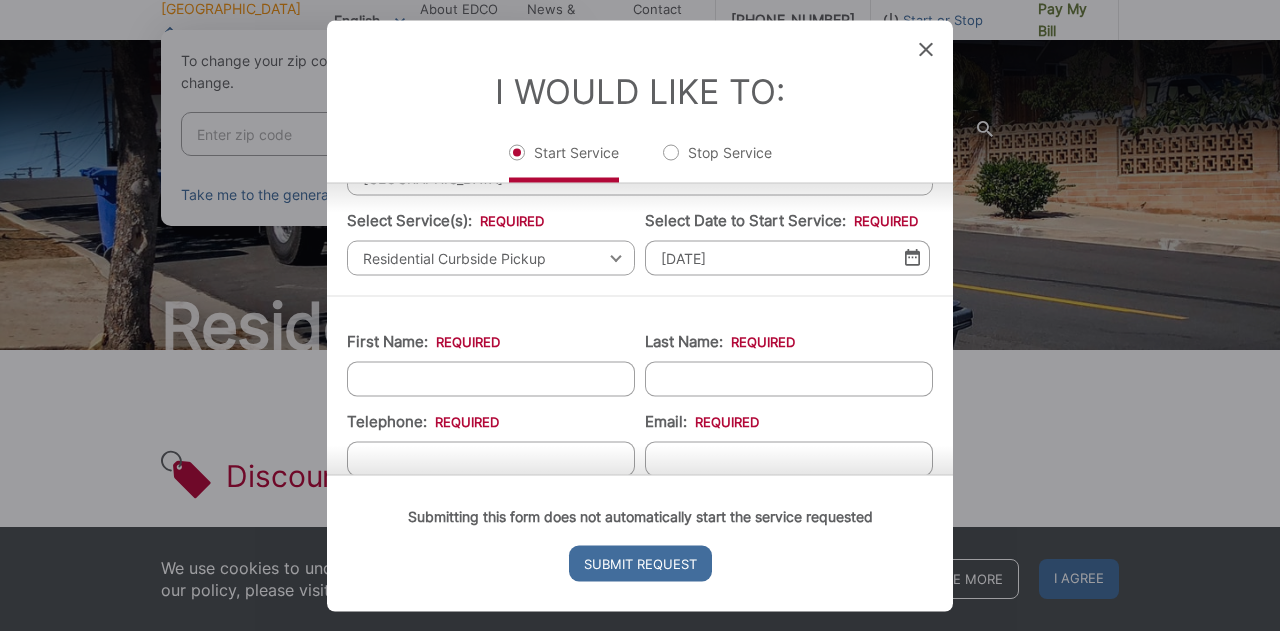 scroll, scrollTop: 115, scrollLeft: 0, axis: vertical 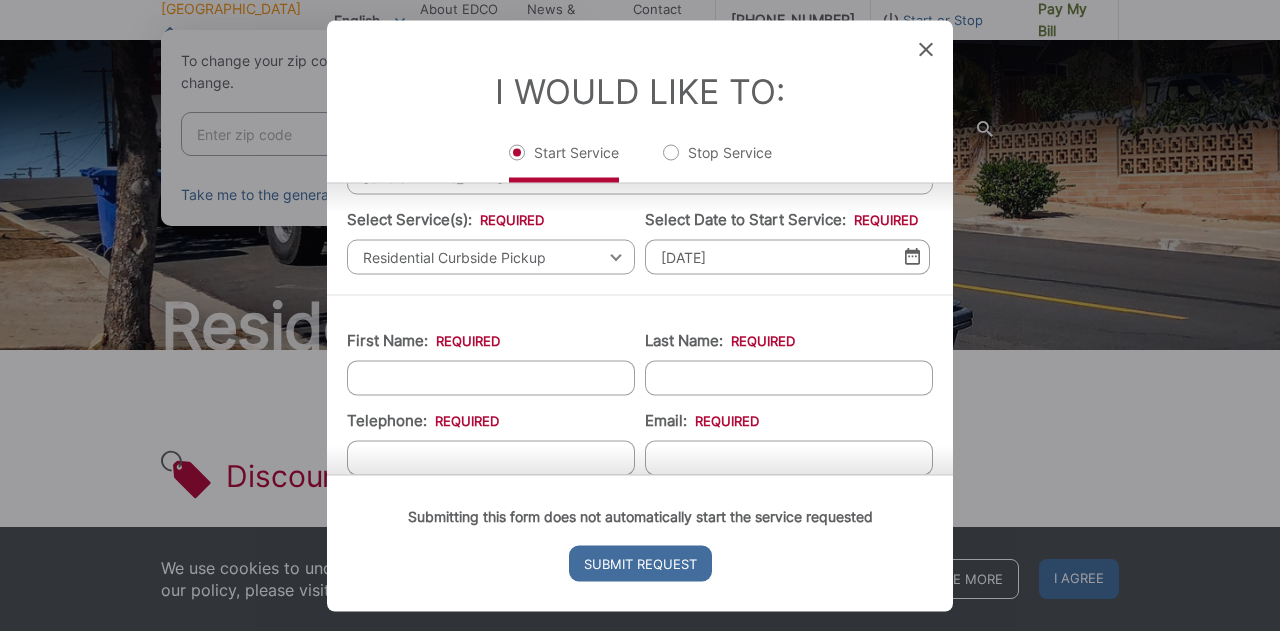 click on "First Name: *" at bounding box center [491, 377] 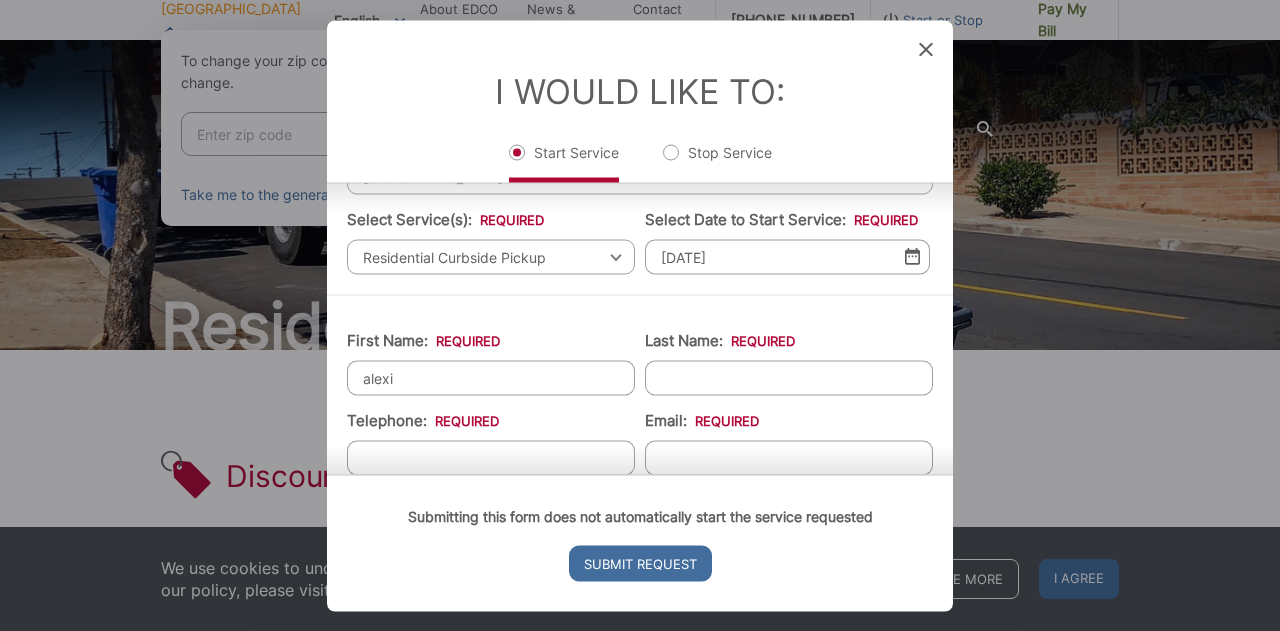 type on "556 via media" 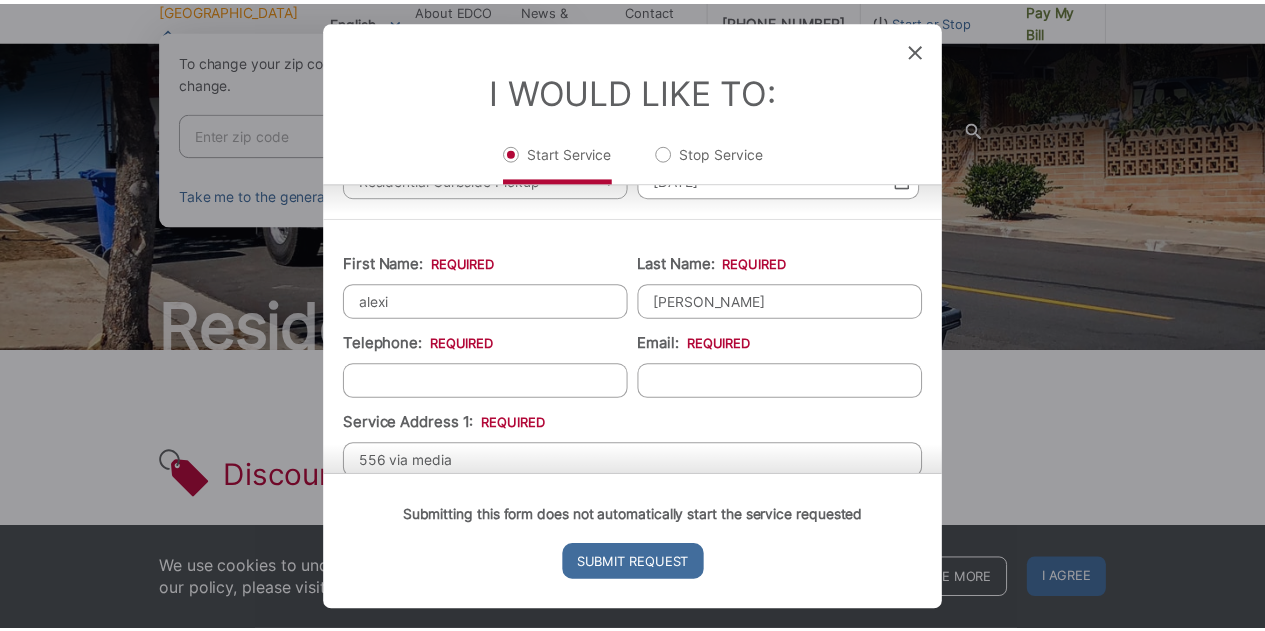 scroll, scrollTop: 193, scrollLeft: 0, axis: vertical 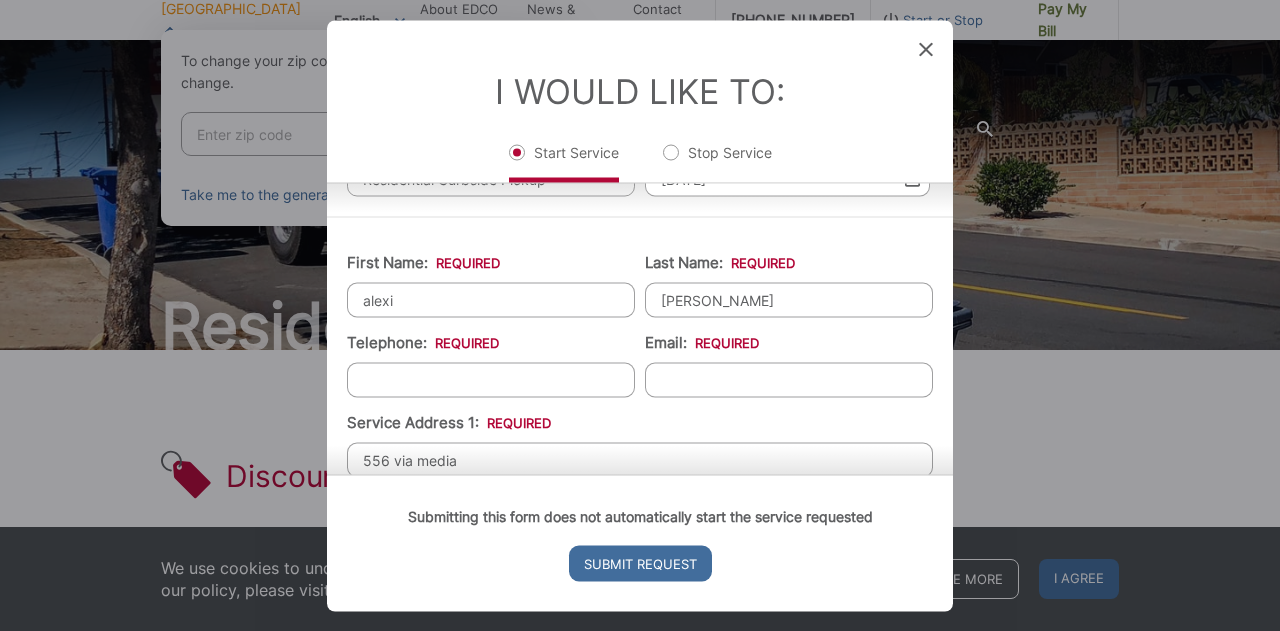type on "charbonneau" 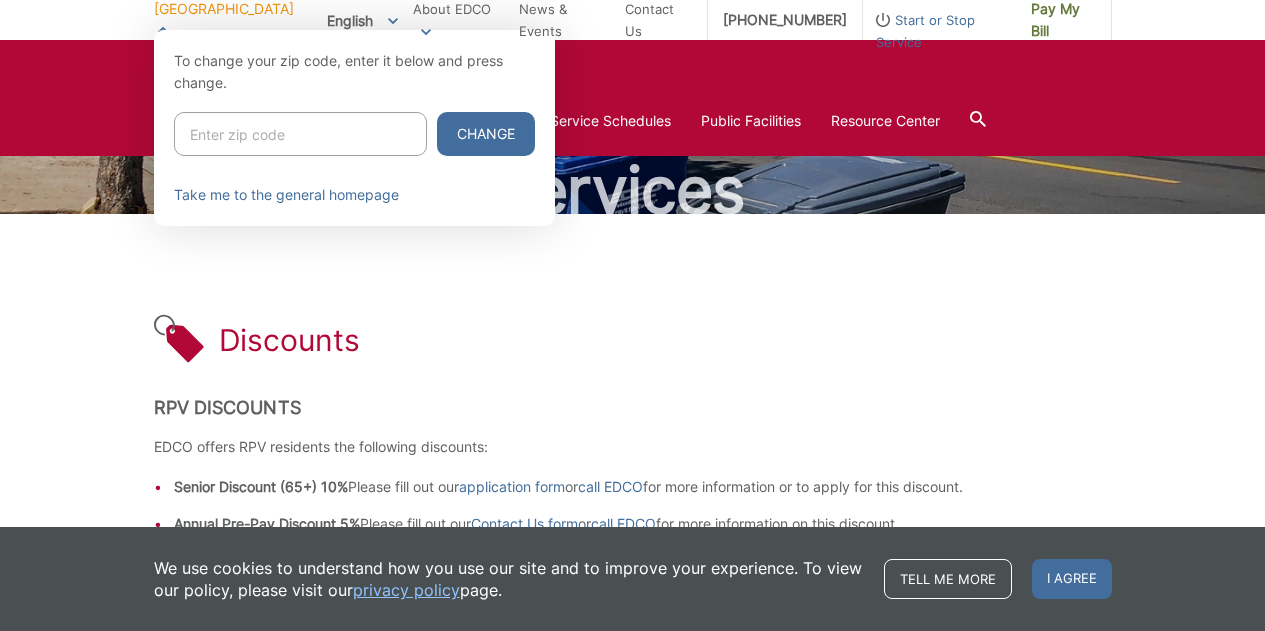 scroll, scrollTop: 0, scrollLeft: 0, axis: both 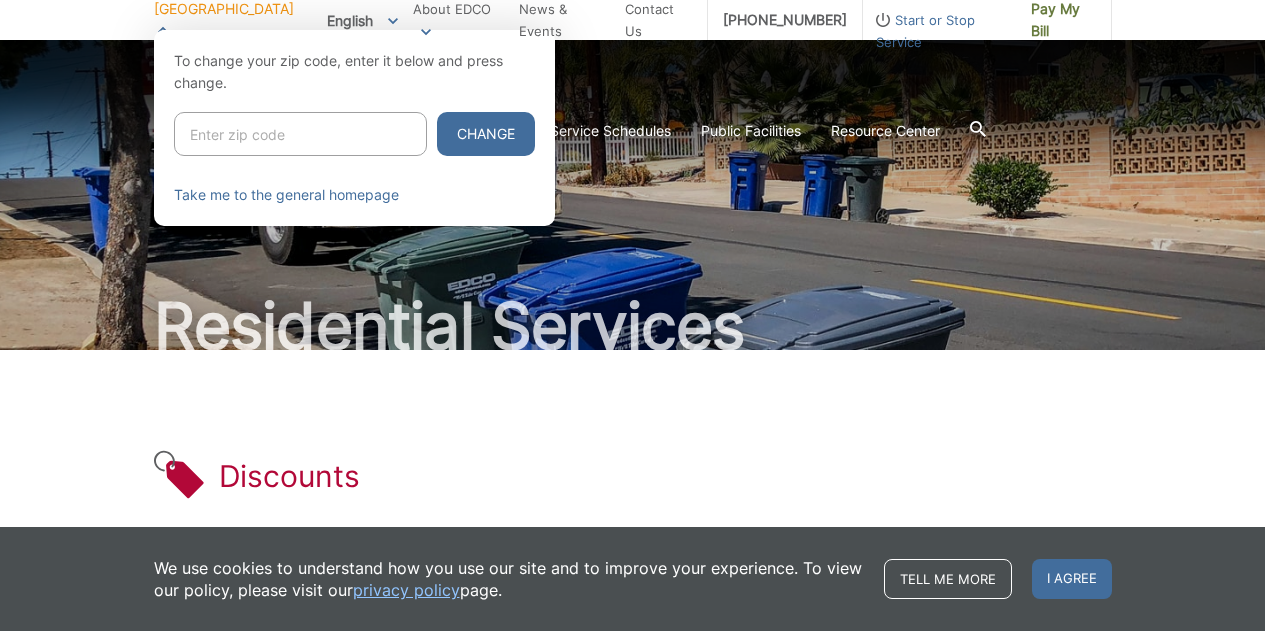click at bounding box center (632, 345) 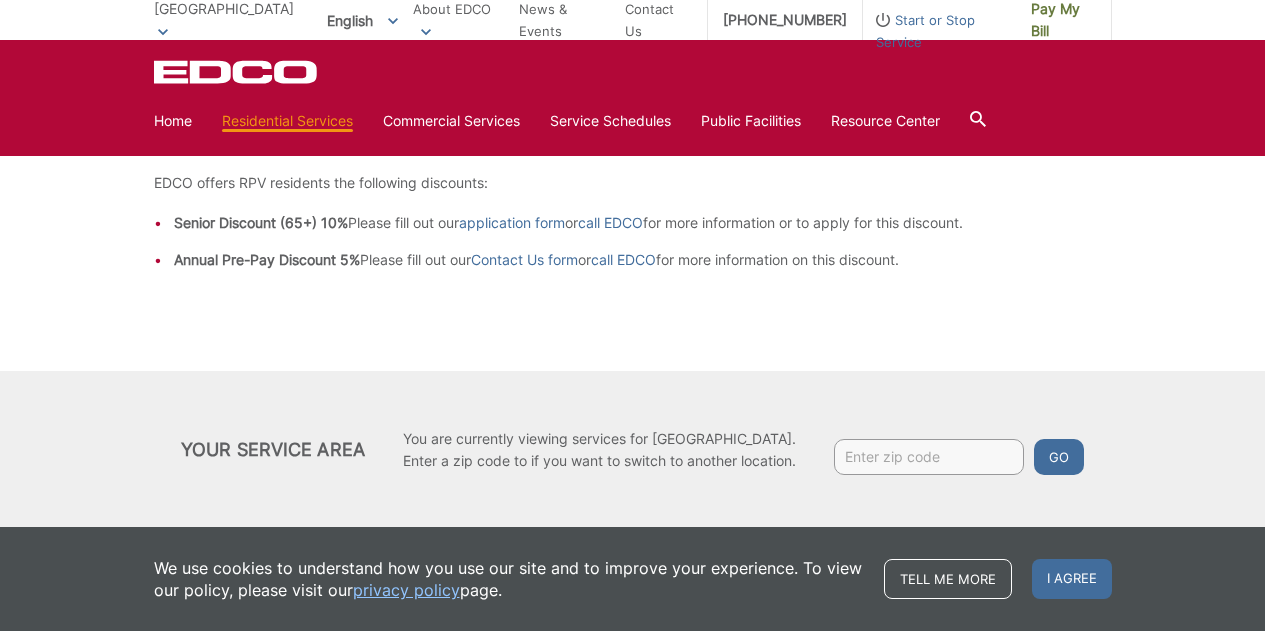 scroll, scrollTop: 0, scrollLeft: 0, axis: both 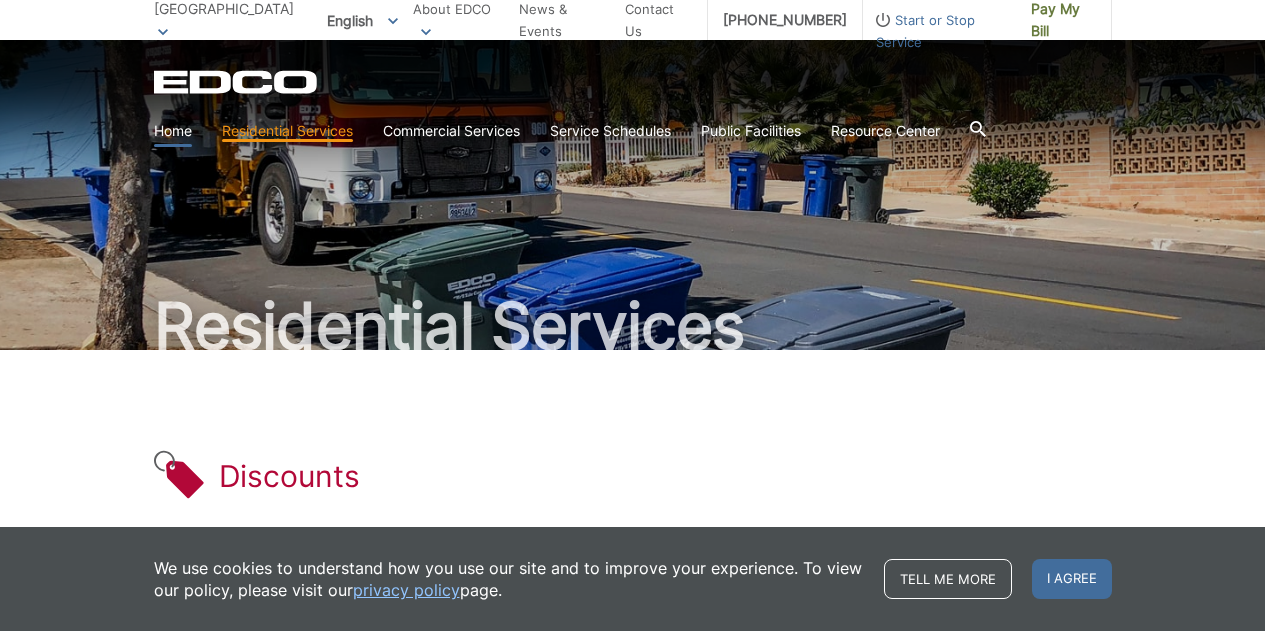click on "Home" at bounding box center (173, 131) 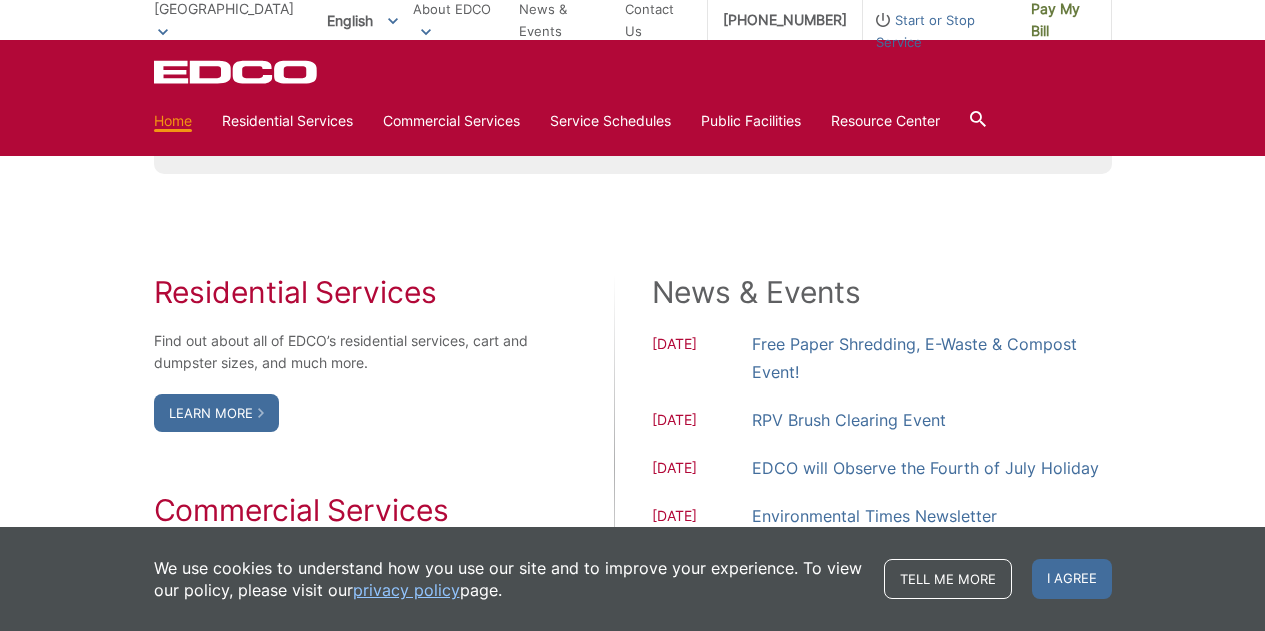 scroll, scrollTop: 1161, scrollLeft: 0, axis: vertical 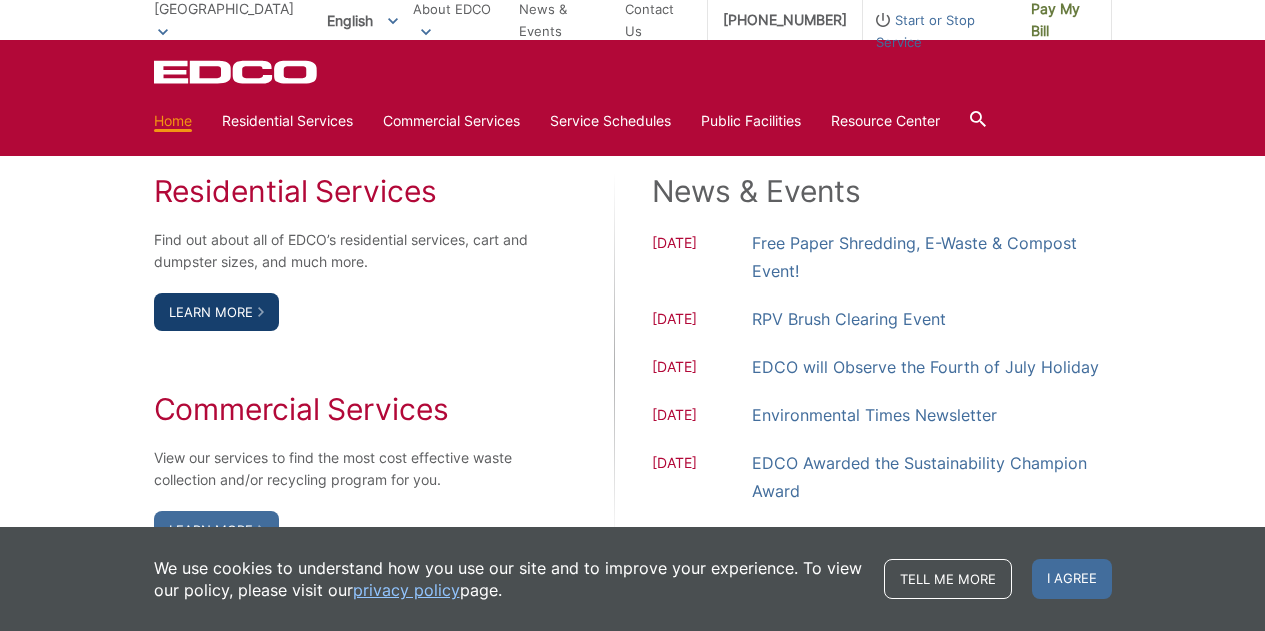 click on "Learn More" at bounding box center [216, 312] 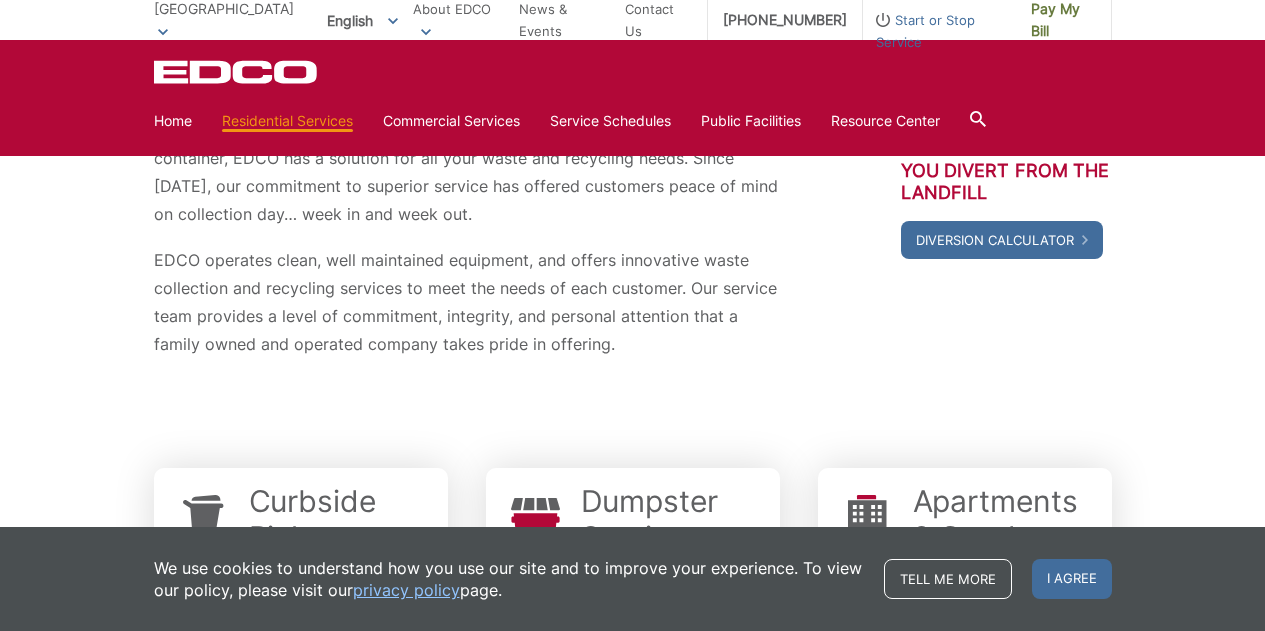 scroll, scrollTop: 313, scrollLeft: 0, axis: vertical 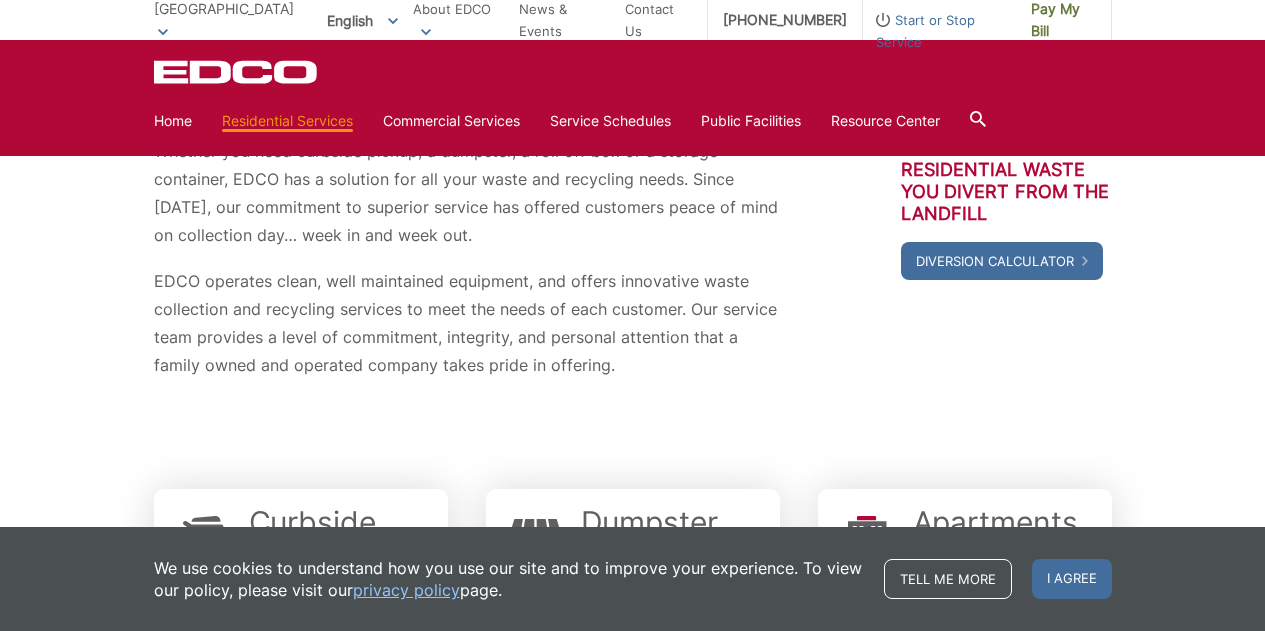 drag, startPoint x: 320, startPoint y: 76, endPoint x: 217, endPoint y: 72, distance: 103.077644 